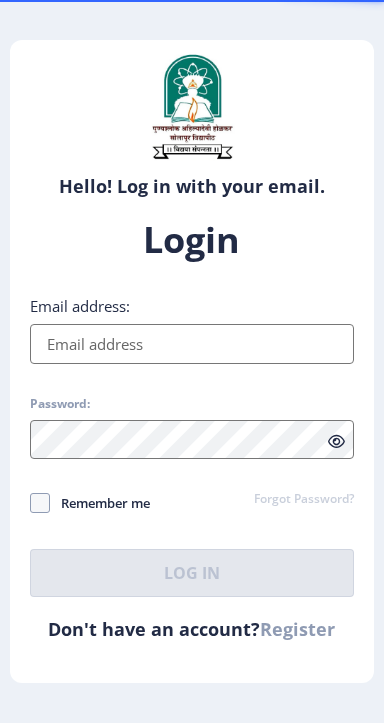 scroll, scrollTop: 0, scrollLeft: 0, axis: both 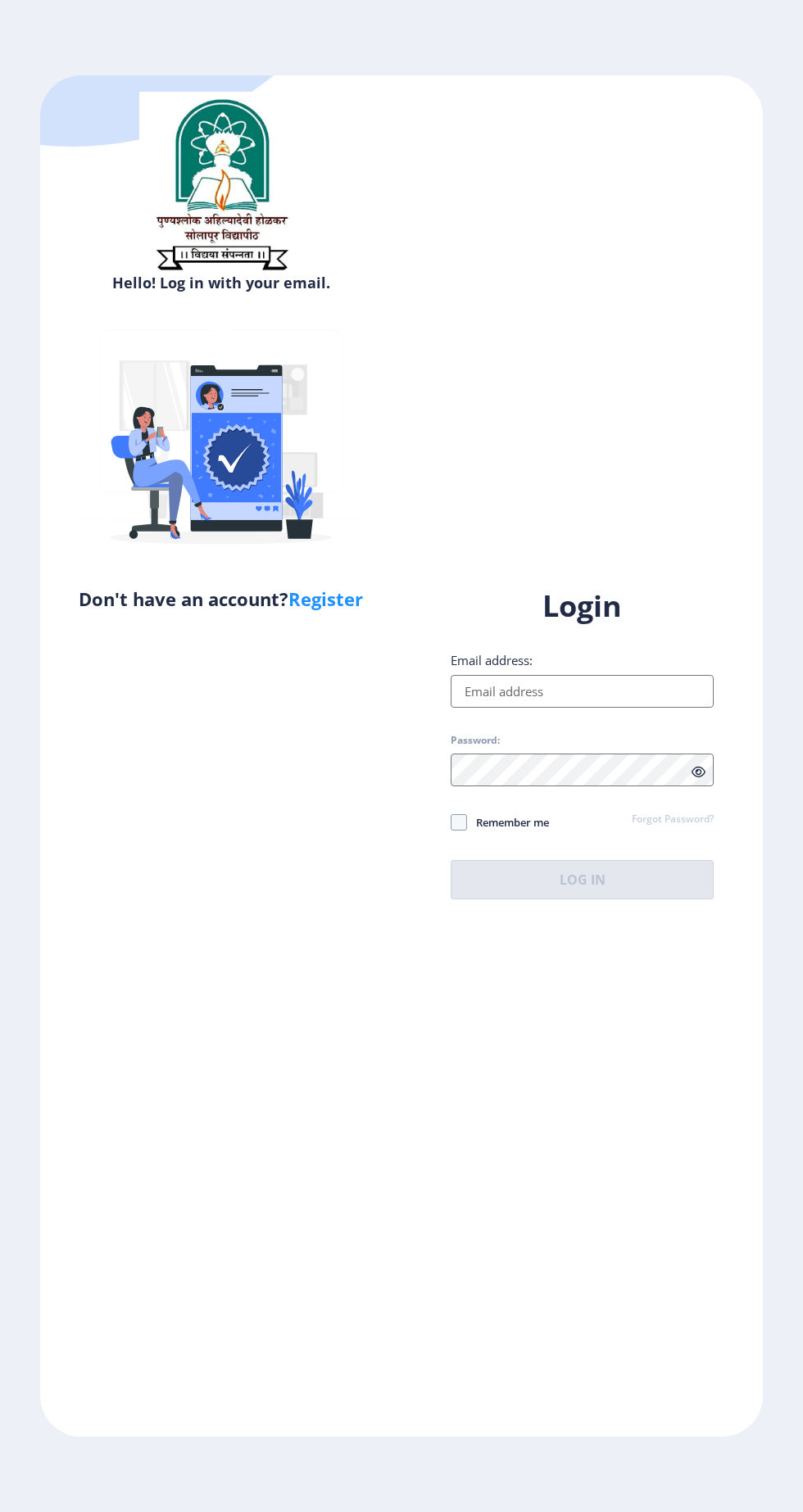 click on "Email address:" at bounding box center (582, 691) 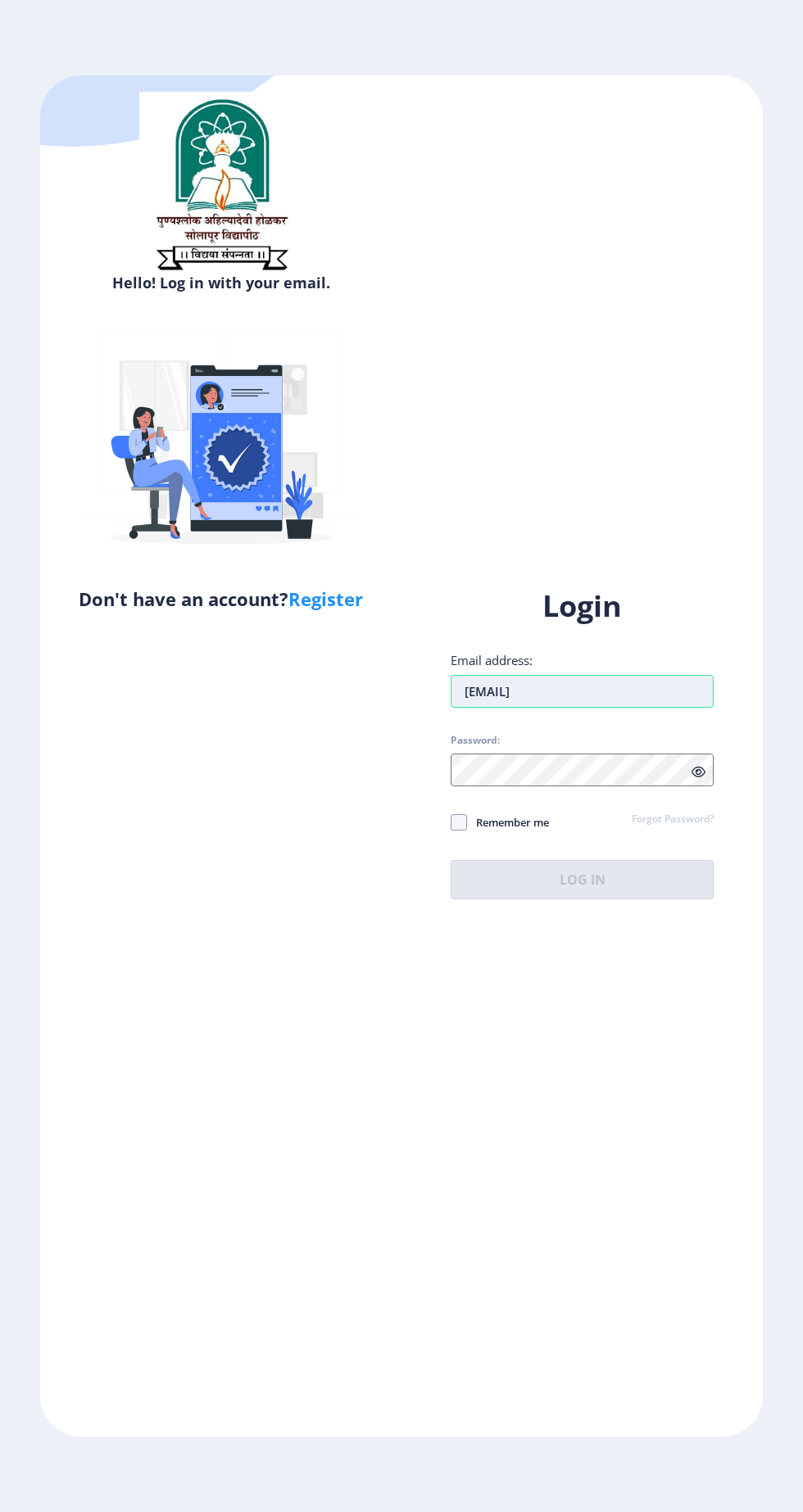 type on "[EMAIL]" 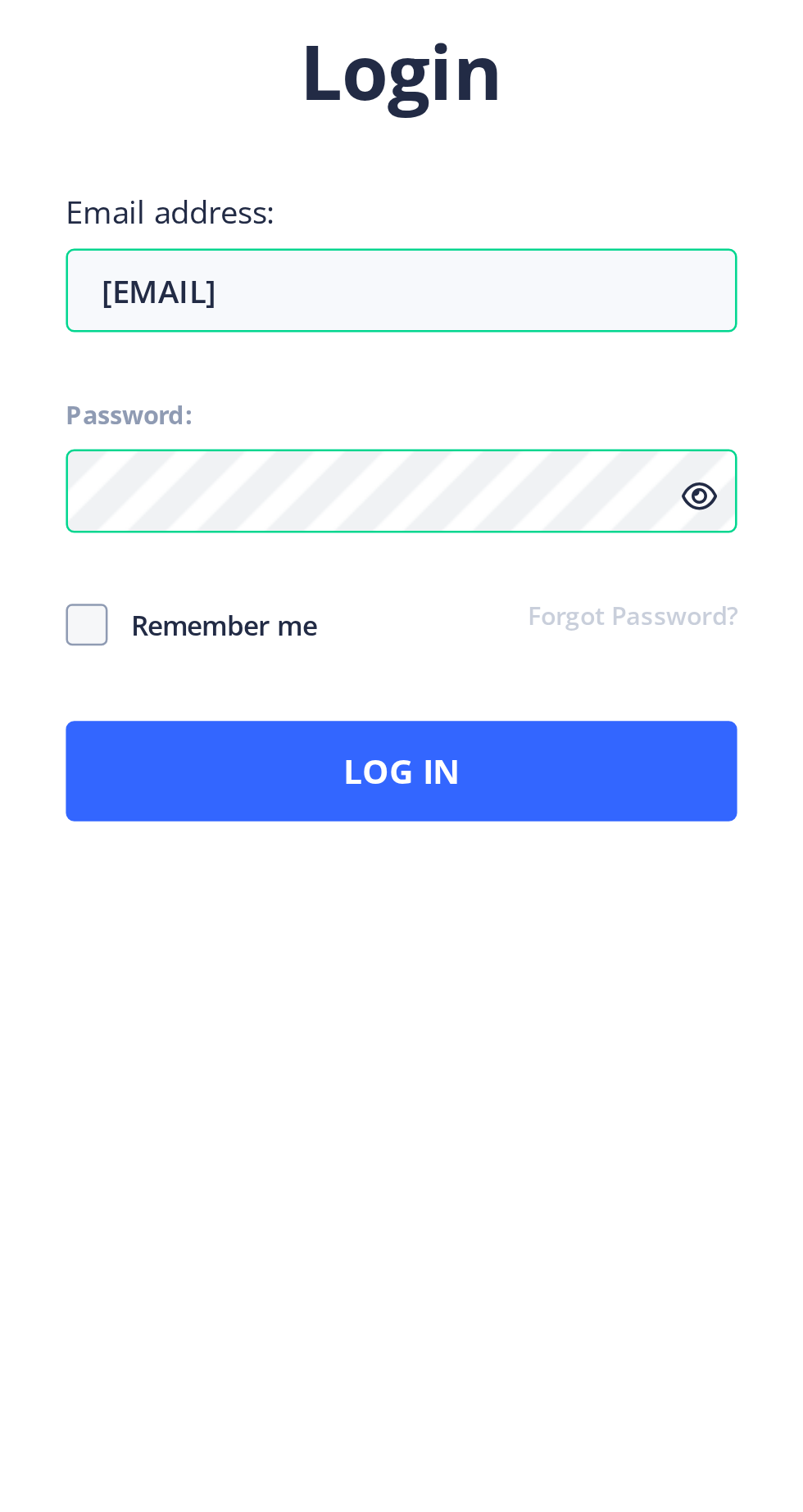click on "Remember me" 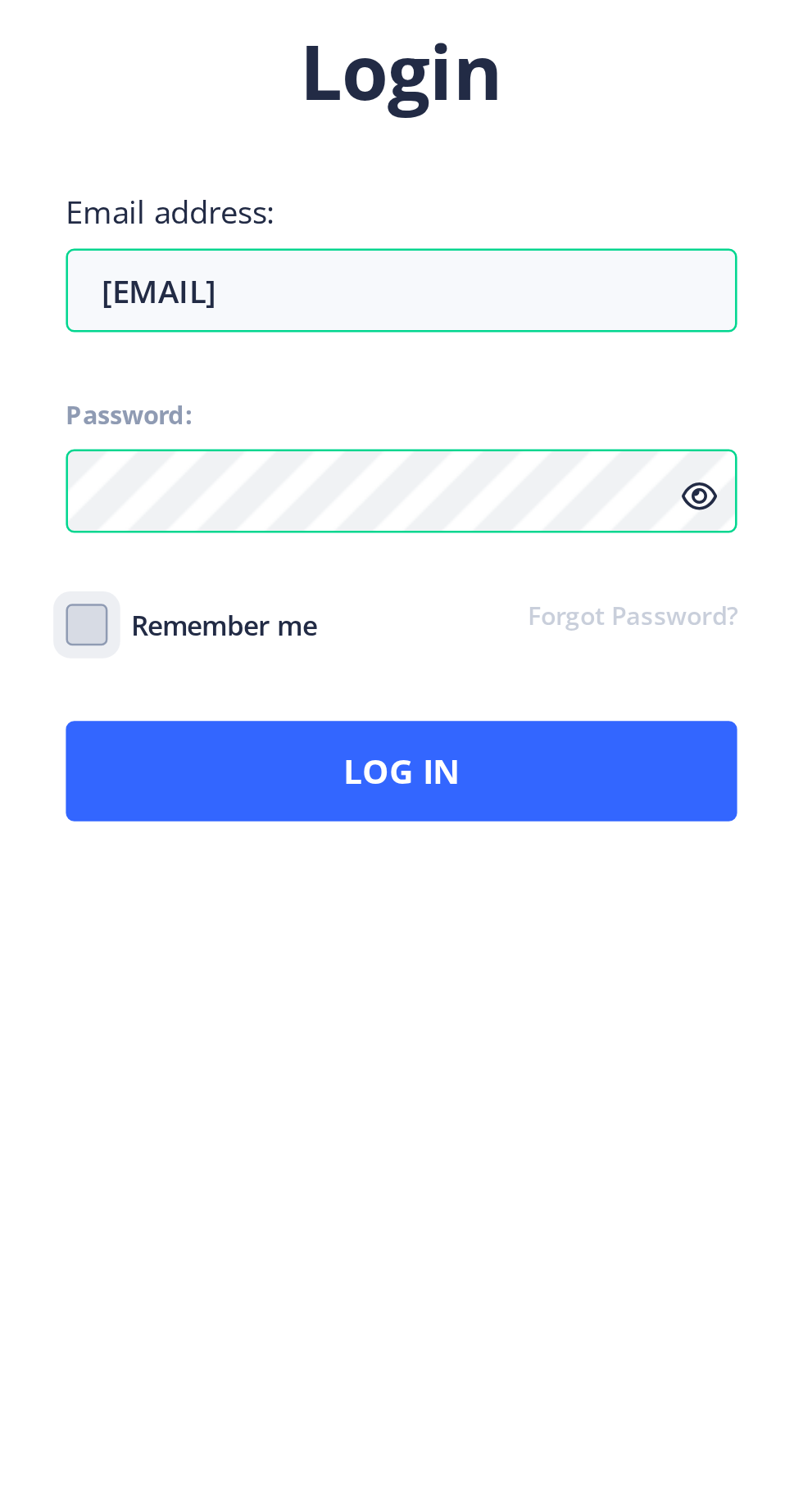 click on "Remember me" 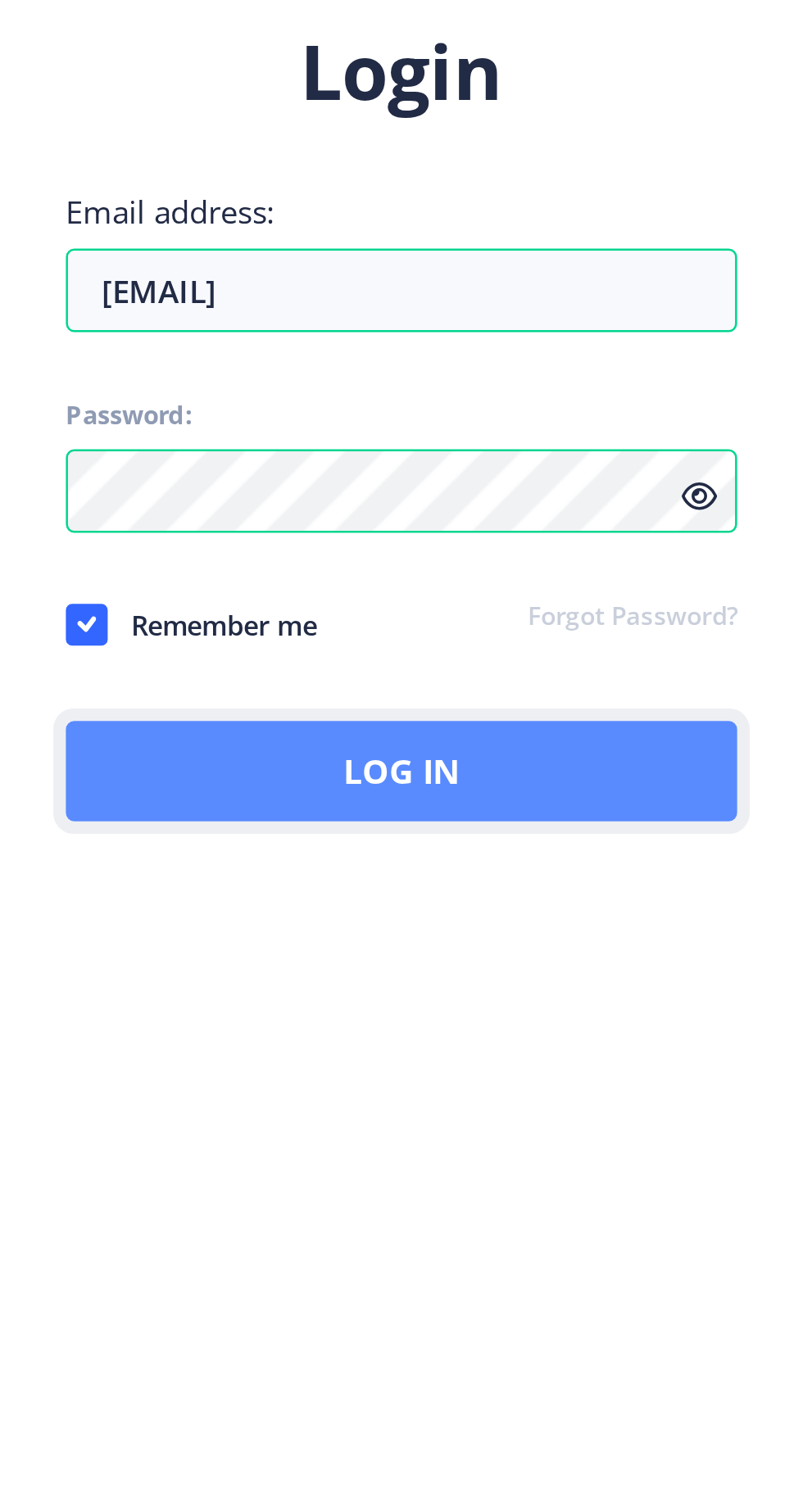 click on "Log In" 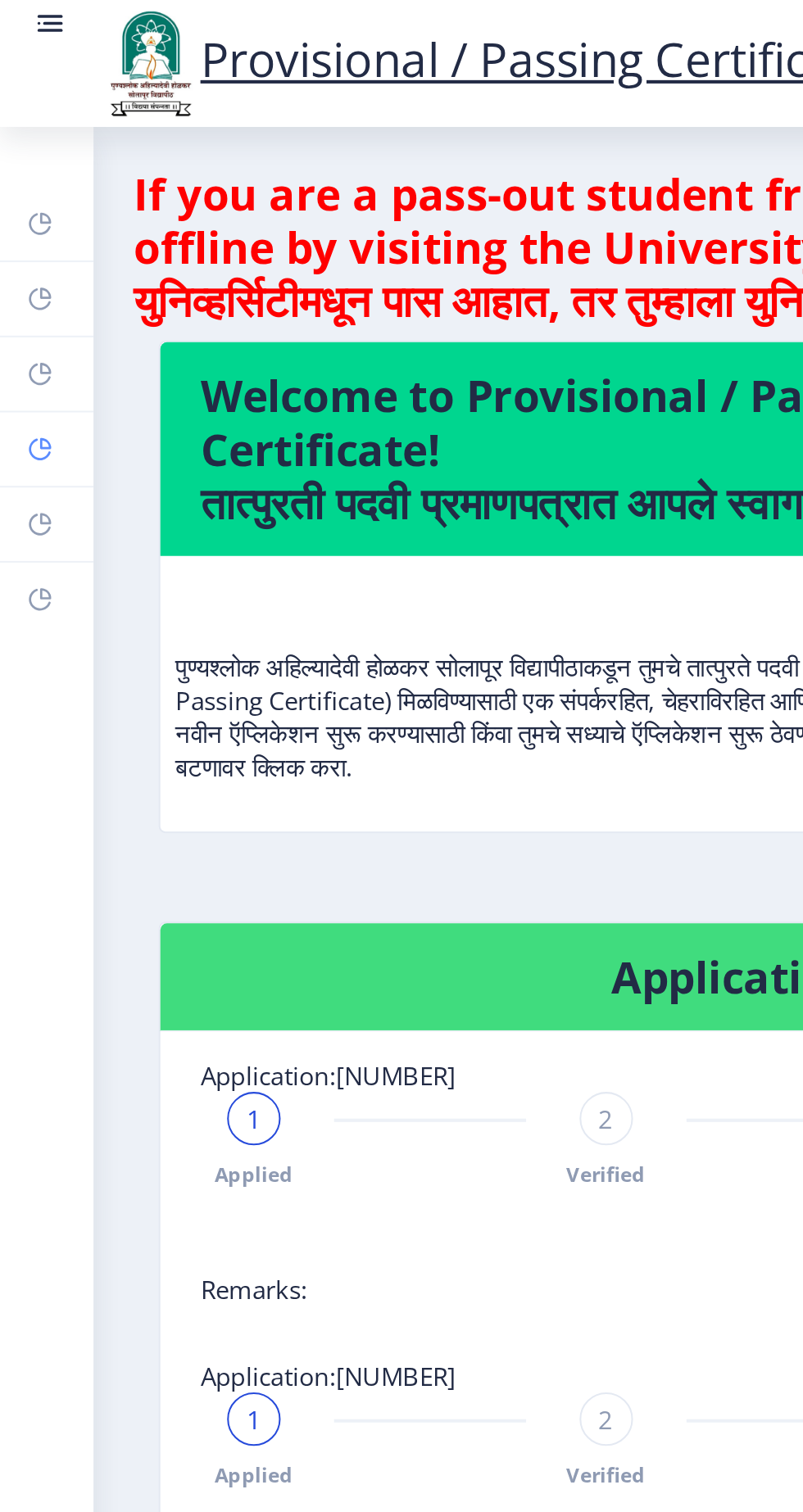 click 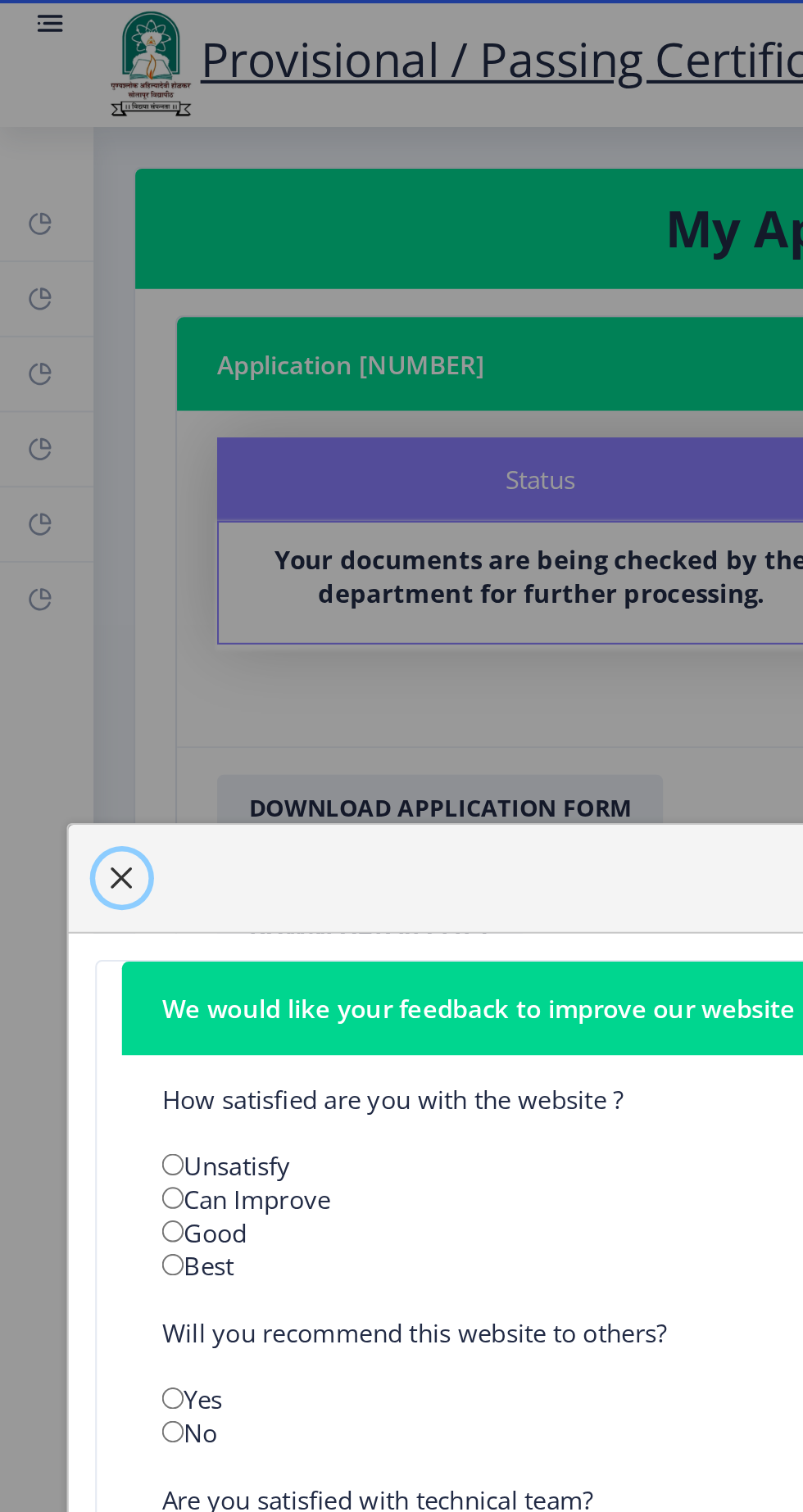 click 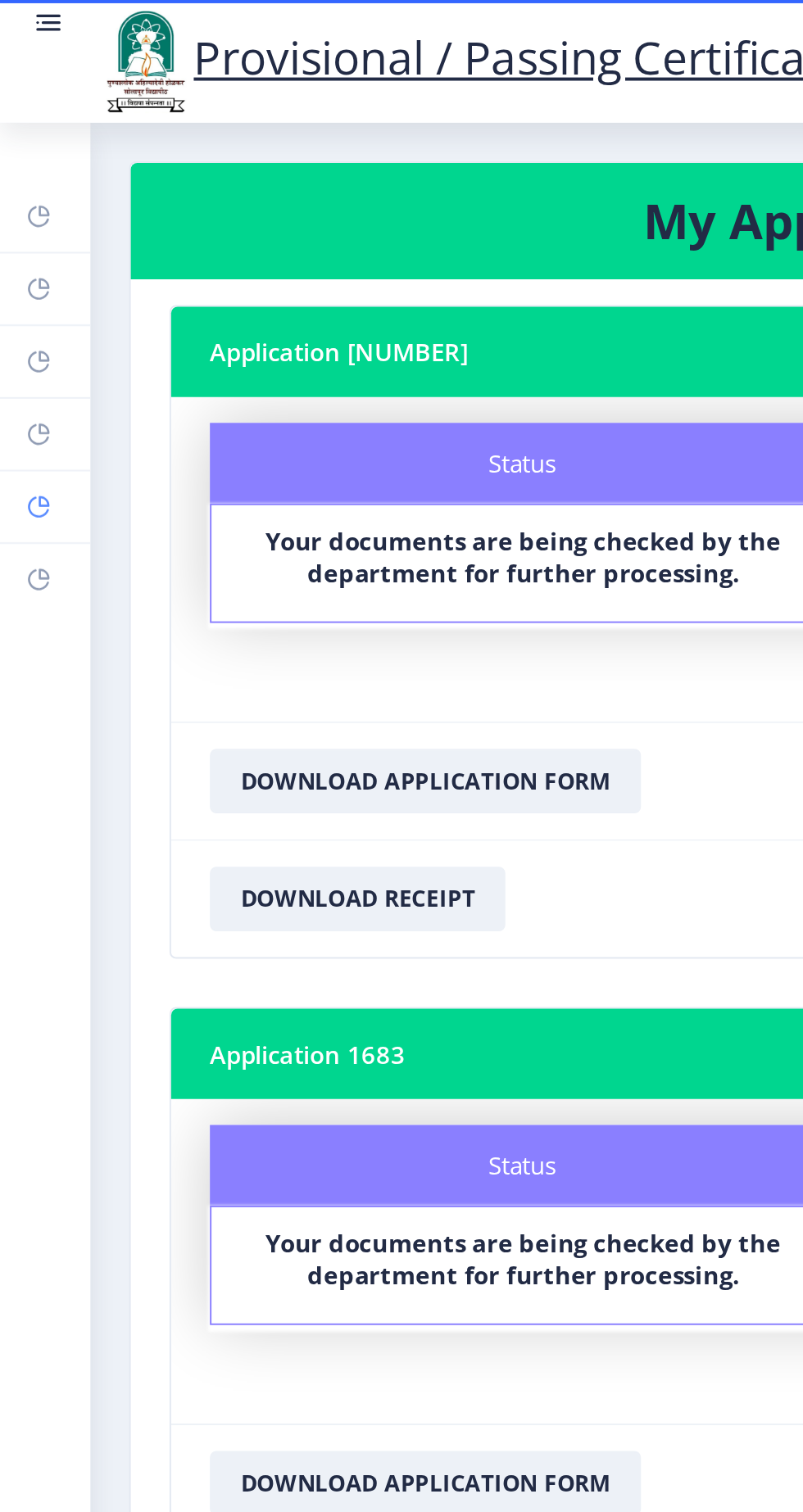 click 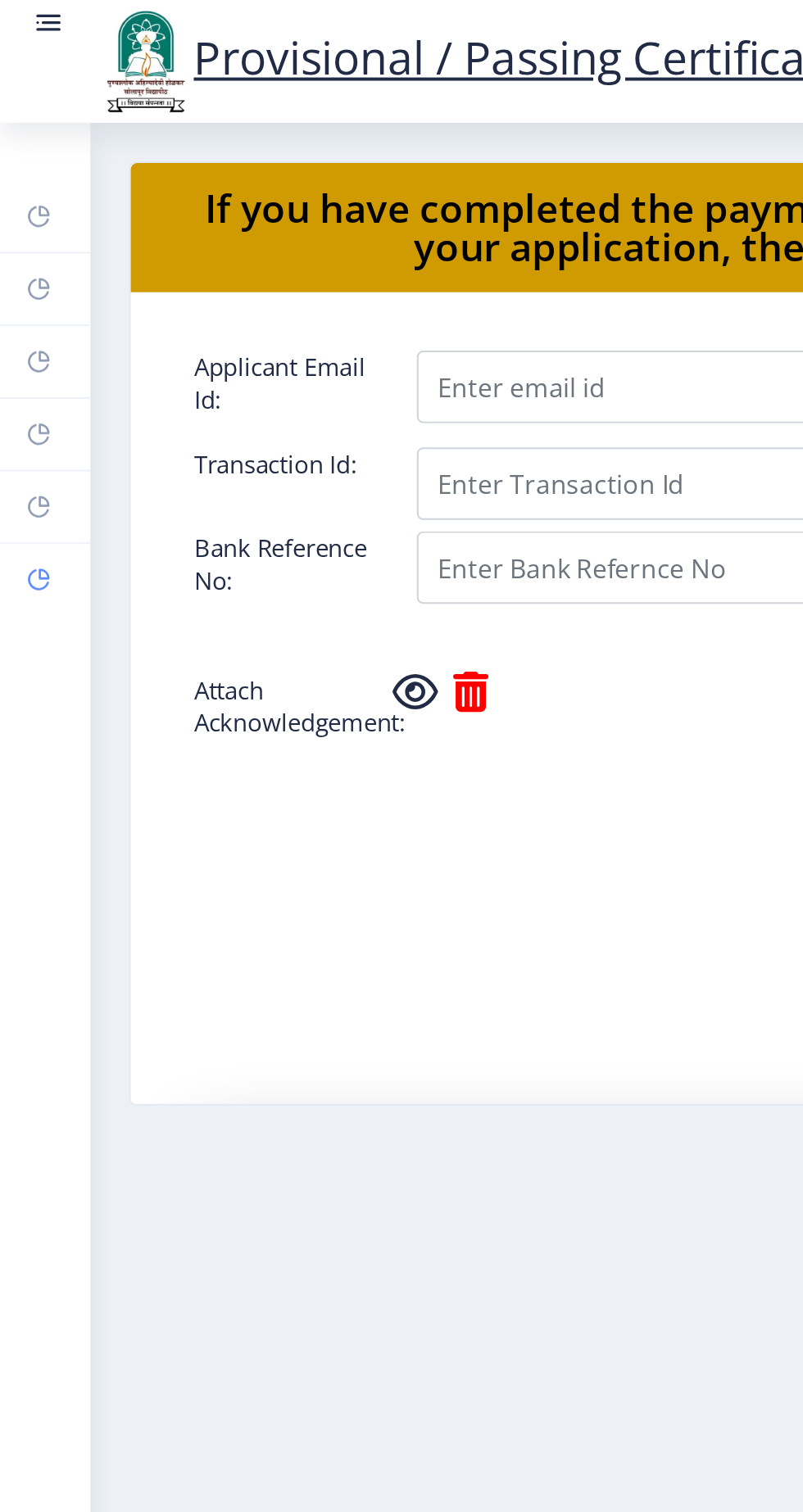 click 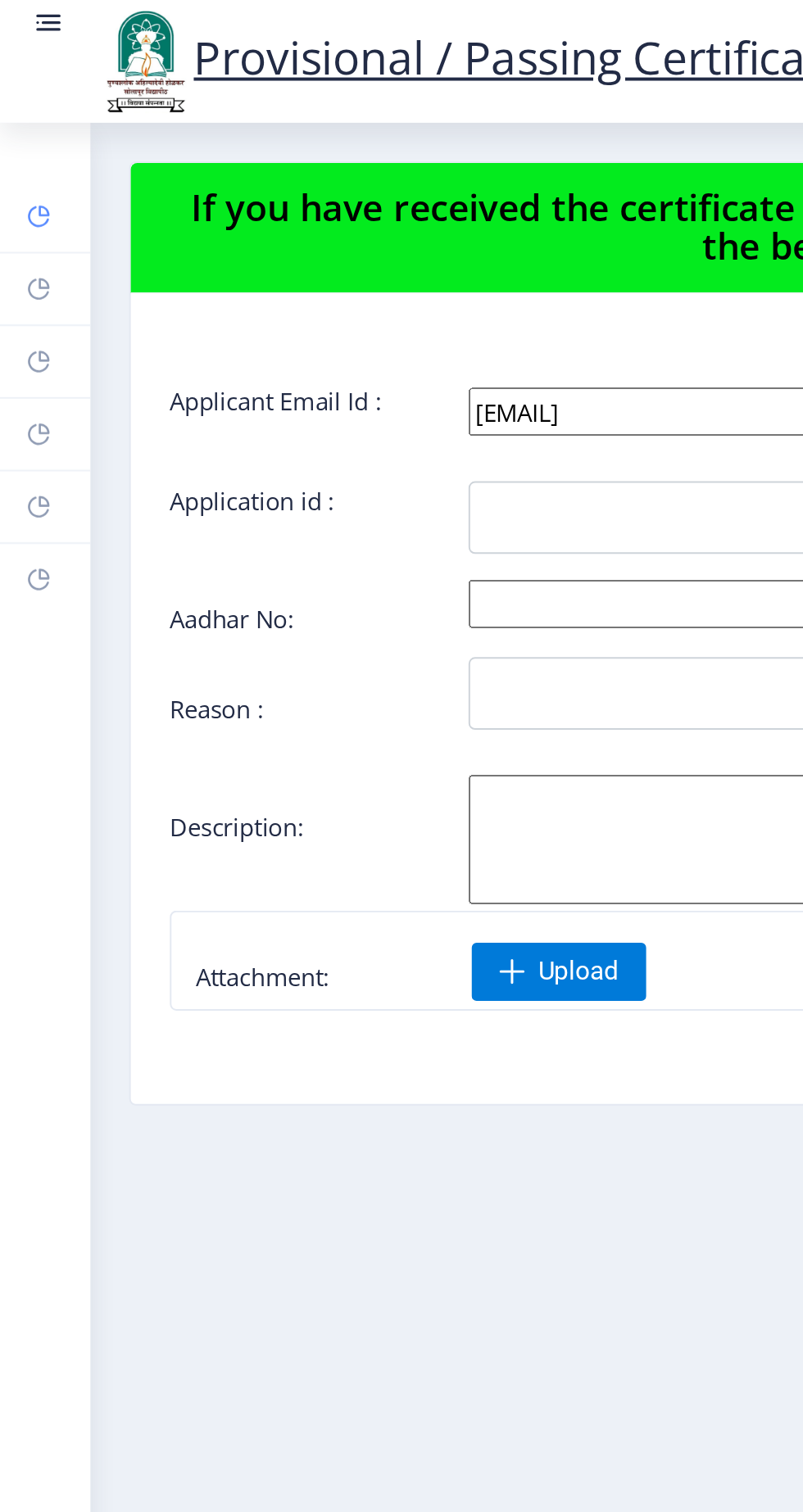 click 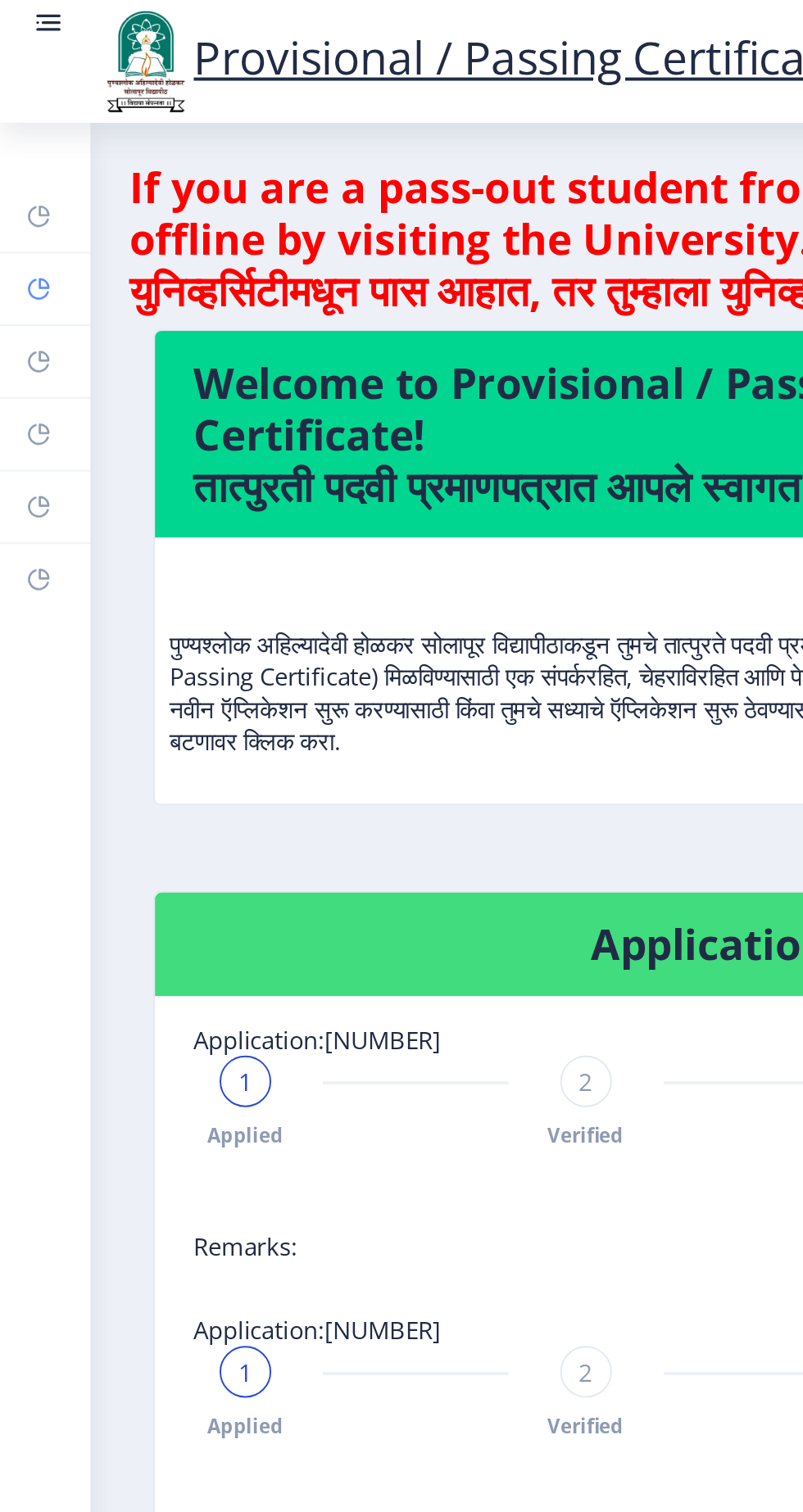 click 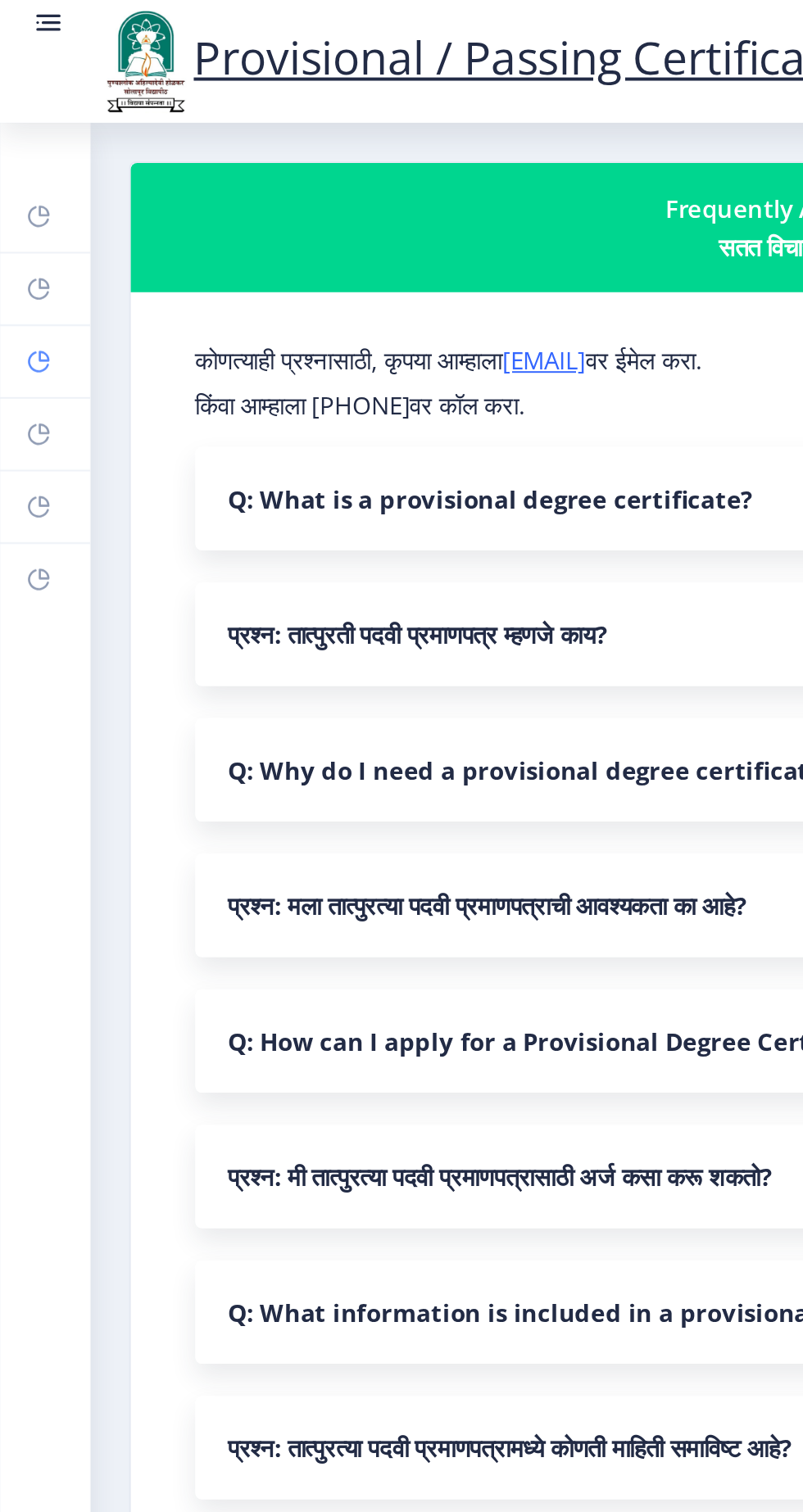 click 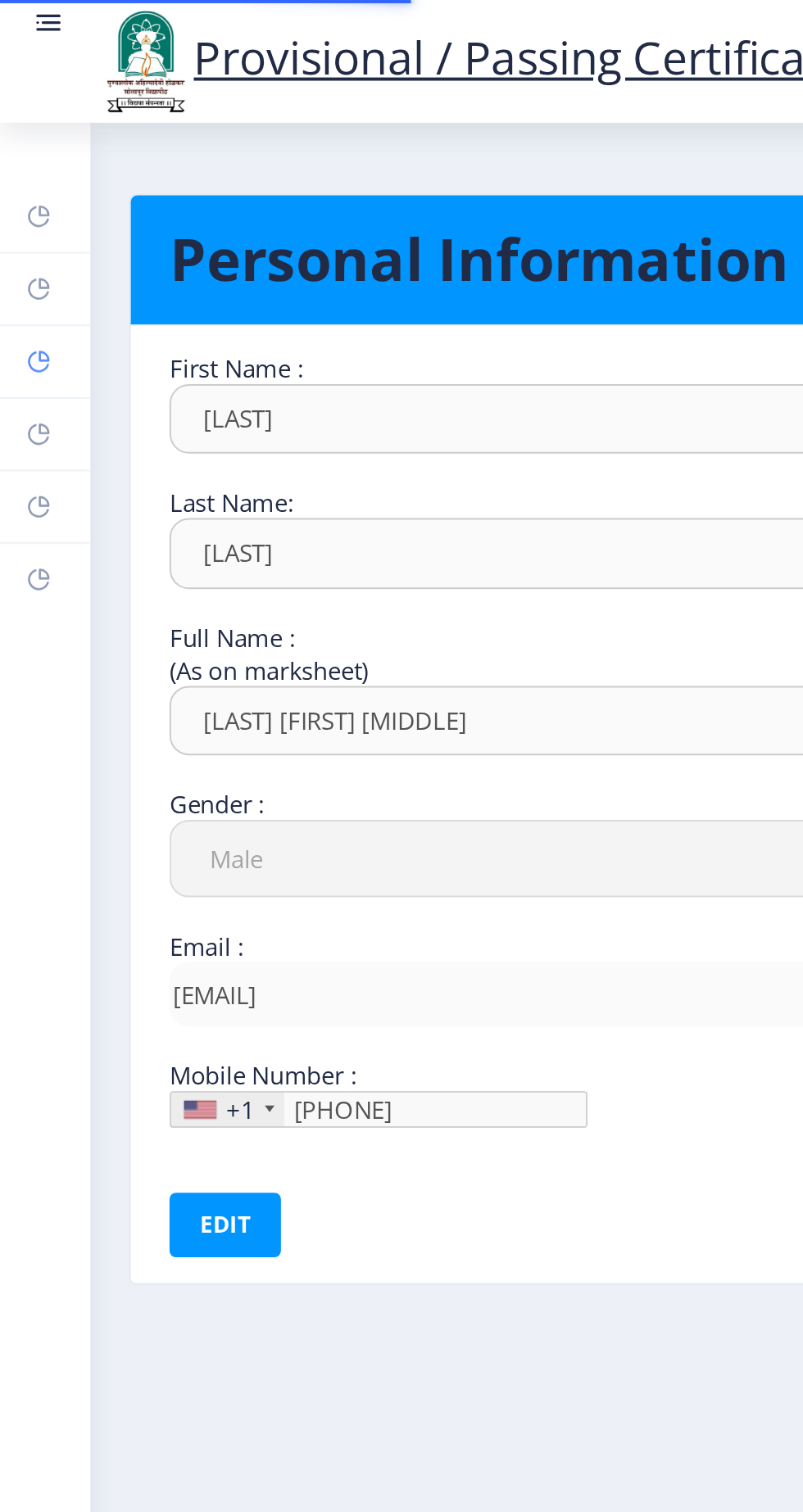 type on "[PHONE]" 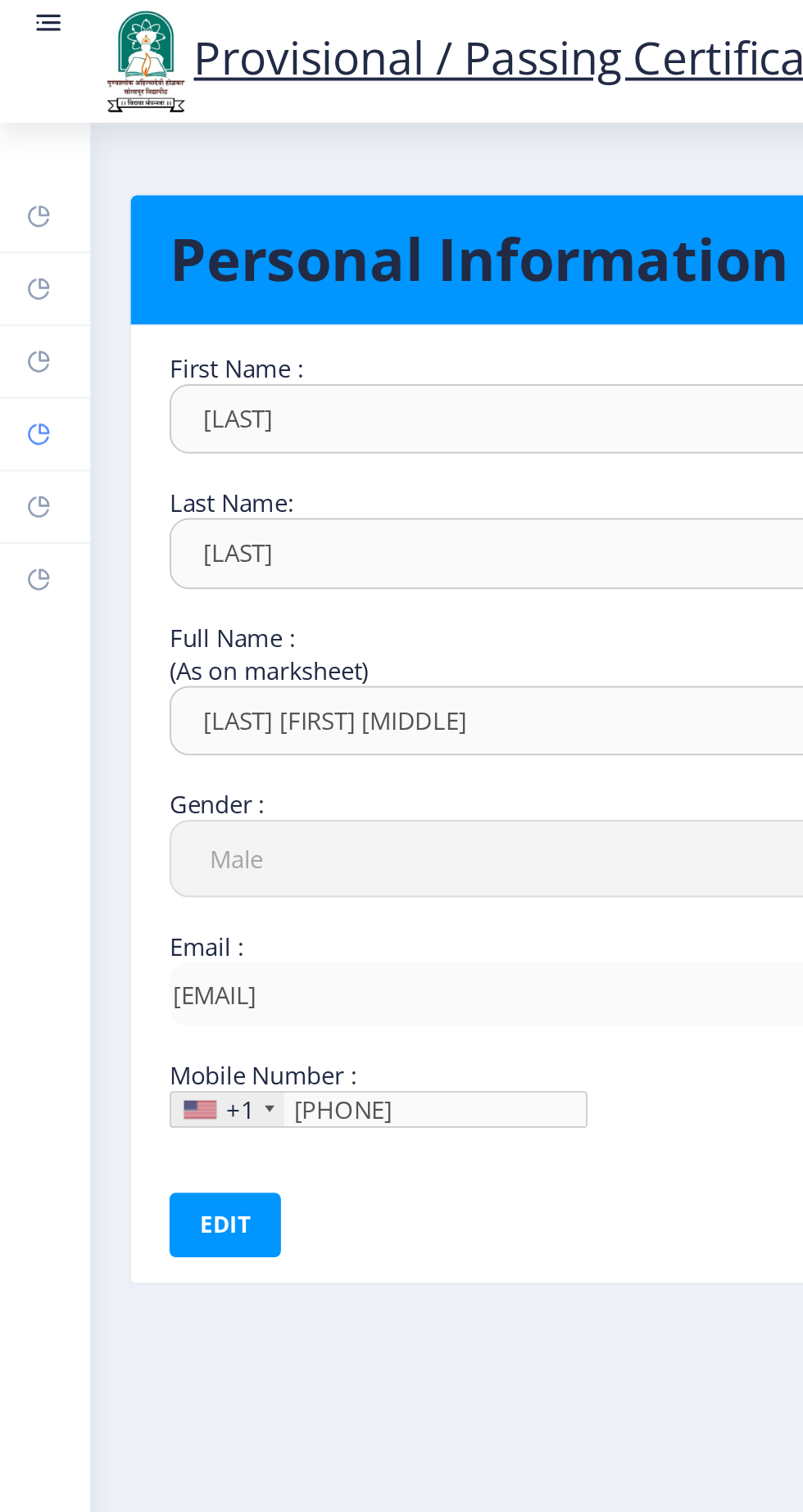 click 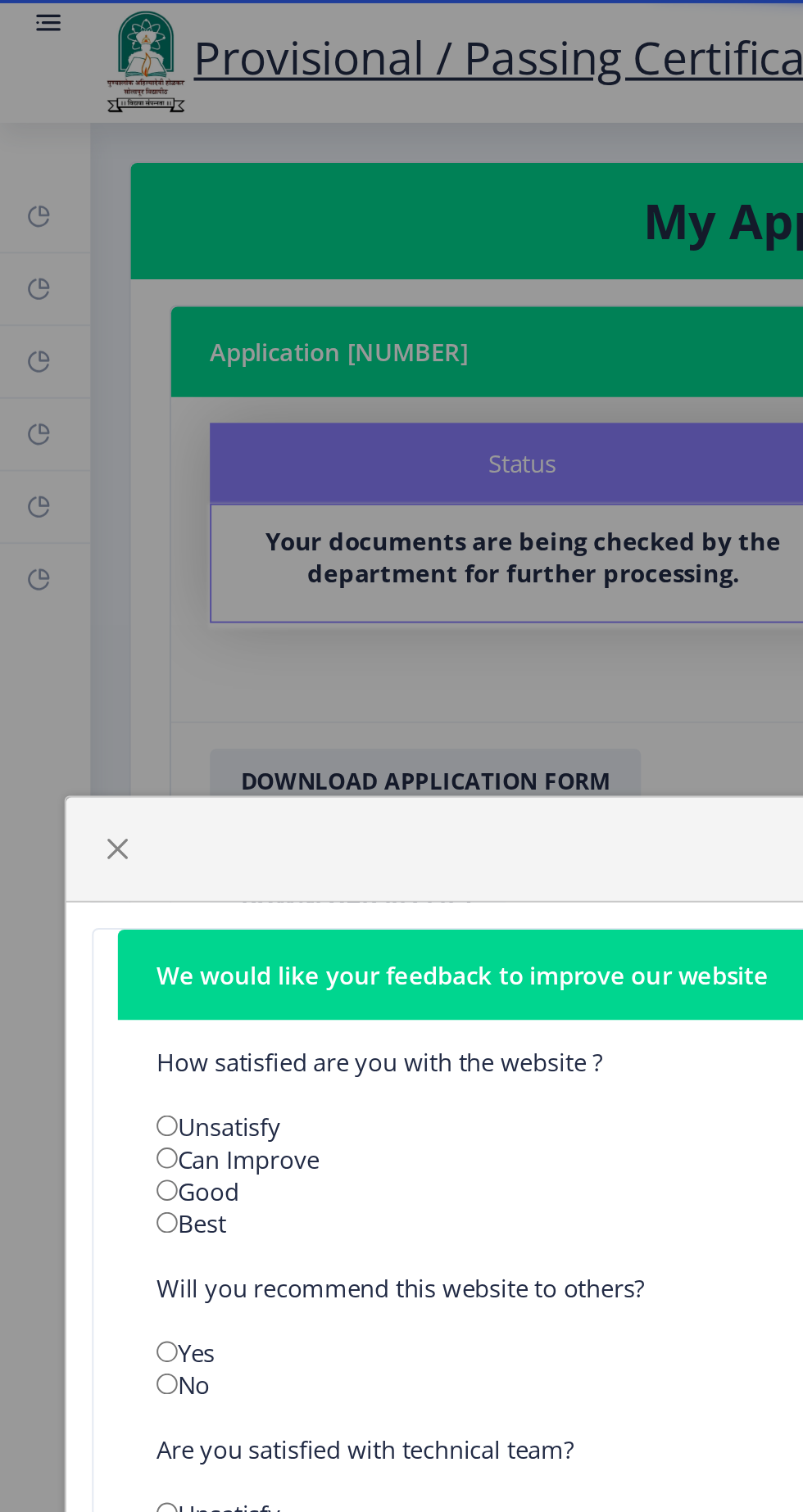 click on "We would like your feedback to improve our website  How satisfied are you with the website ?   Unsatisfy   Can Improve   Good   Best   Will you recommend this website to others?   Yes   No   Are you satisfied with technical team?   Unsatisfy   Can Improve   Good   Best   Did you experience any problems with our services?   Yes   No   Any Suggestions?(optional)  save" 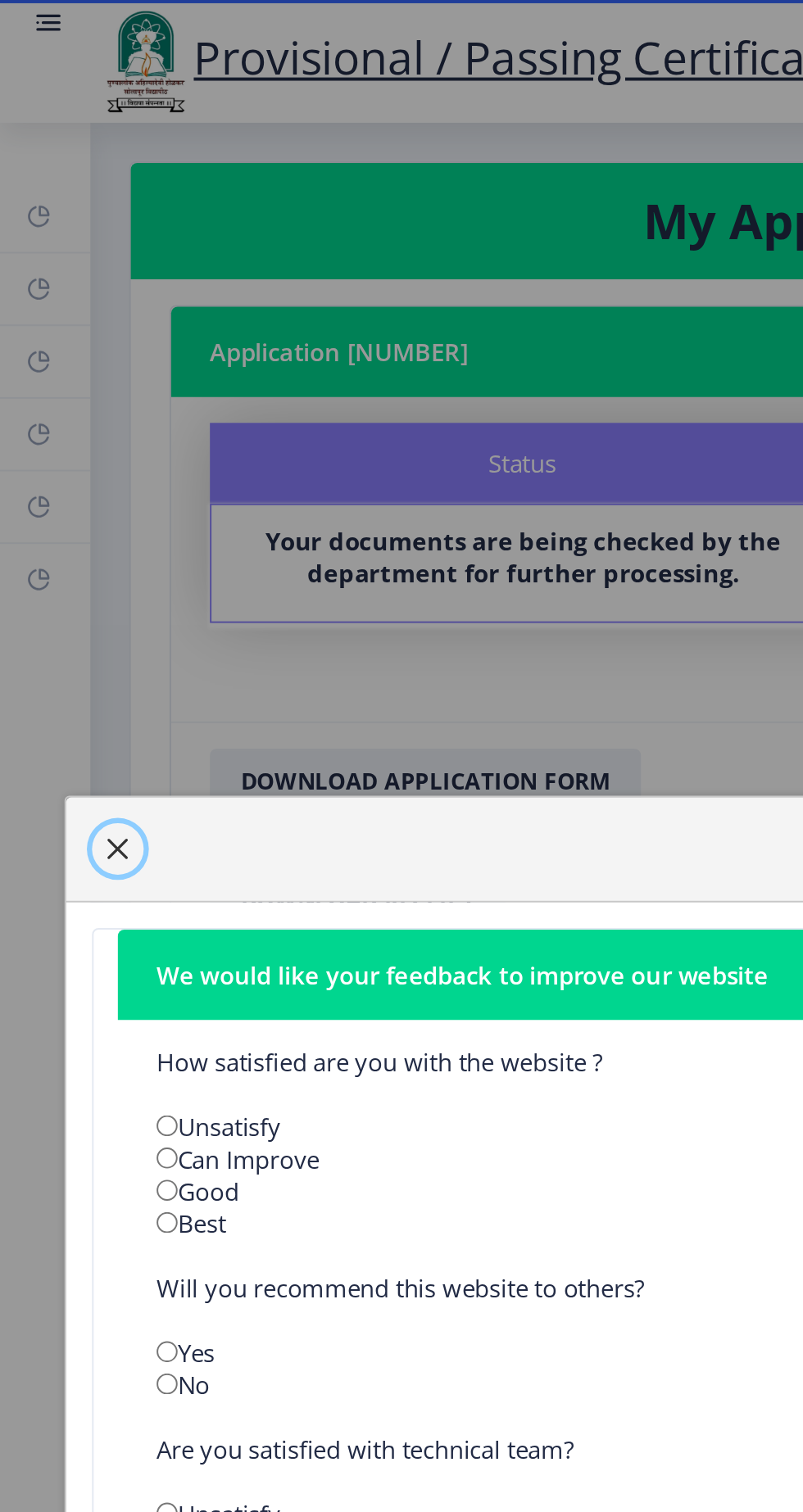 click 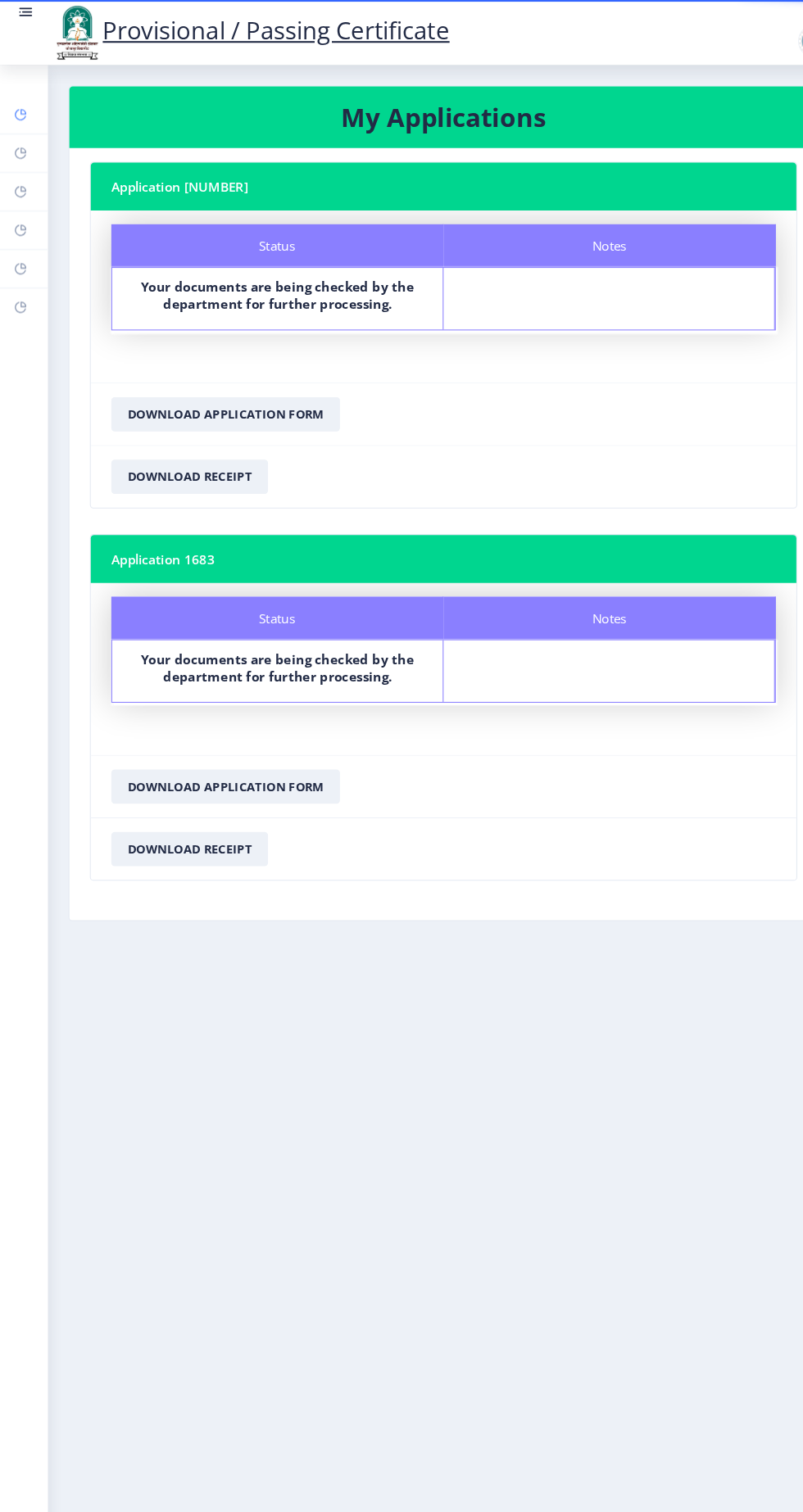 click 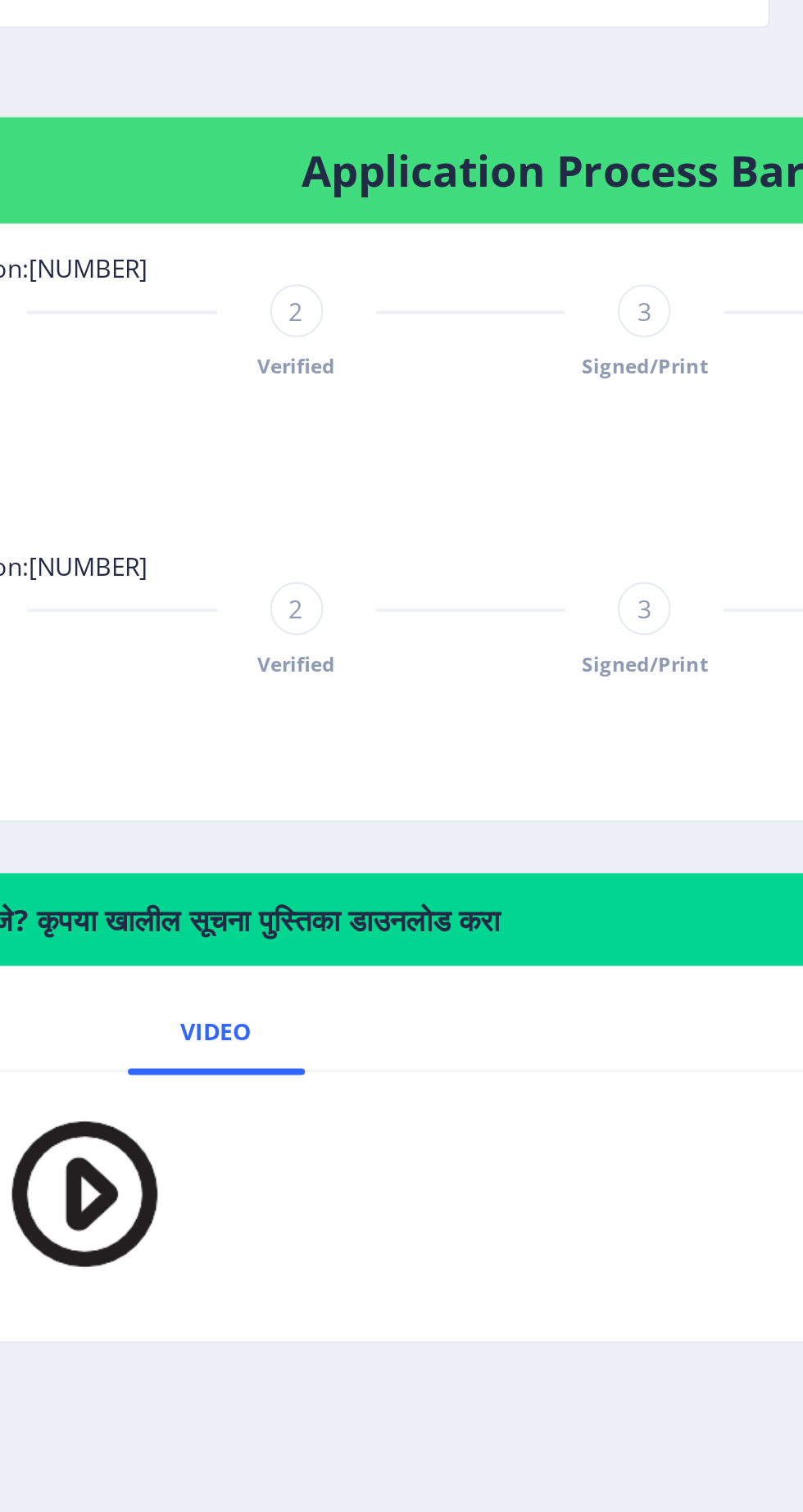 click on "2" 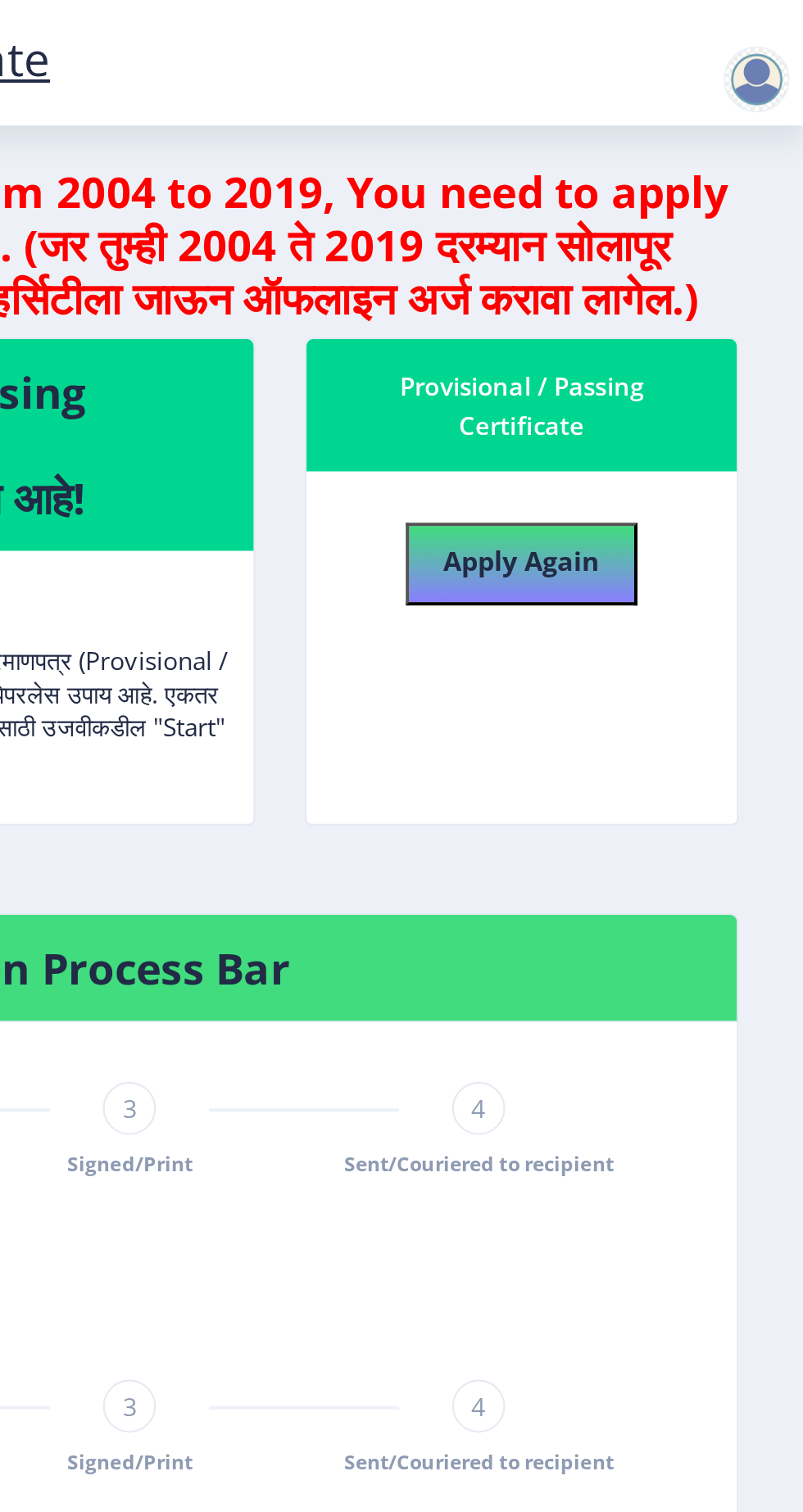 click 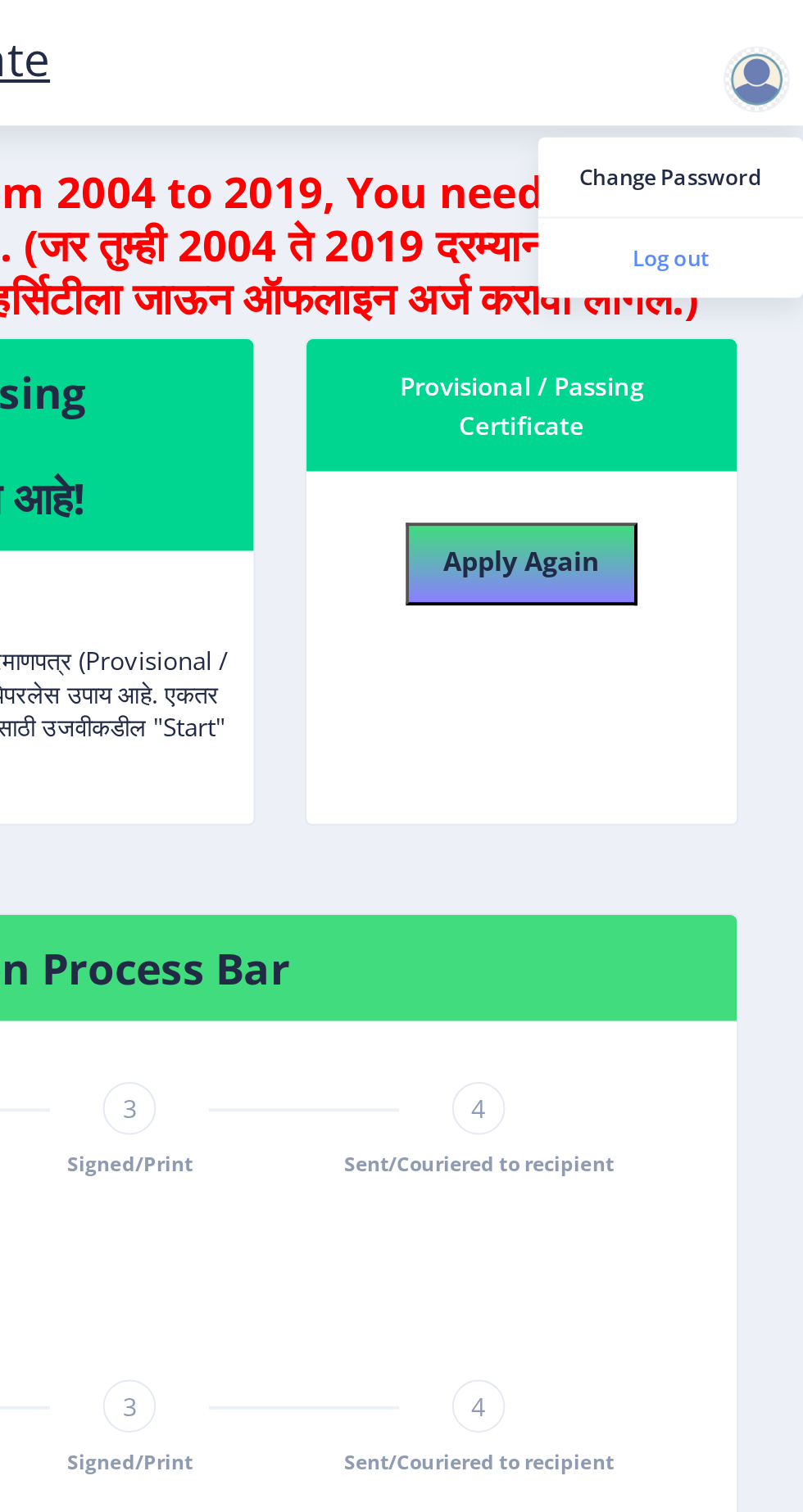 click on "Log out" at bounding box center (737, 128) 